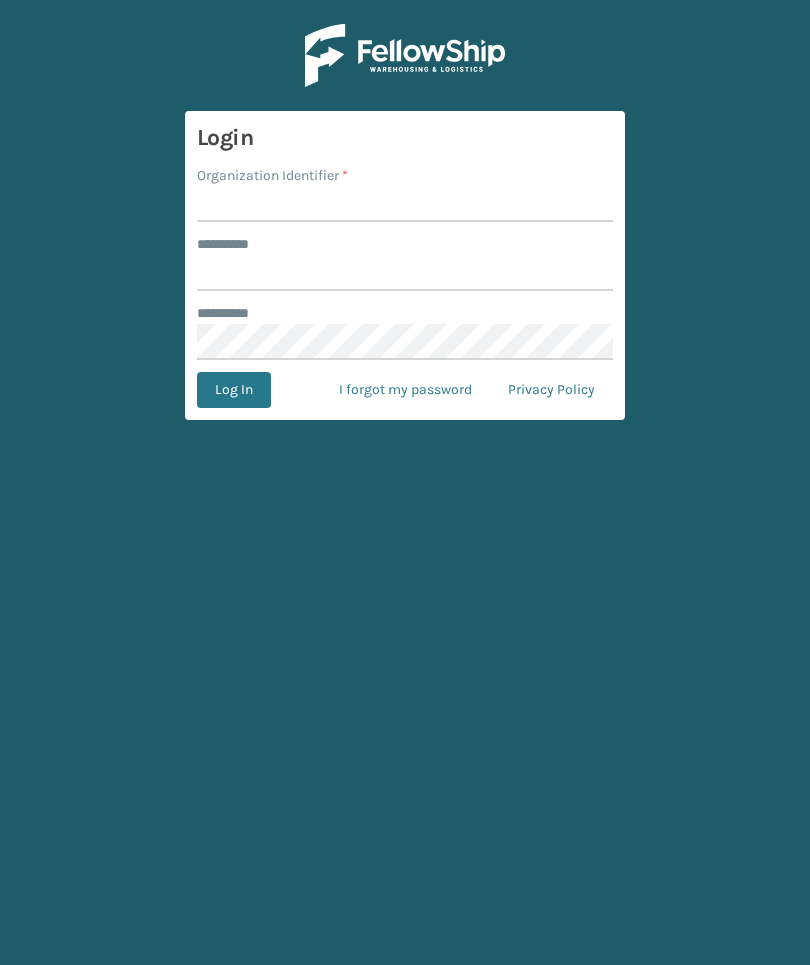 scroll, scrollTop: 0, scrollLeft: 0, axis: both 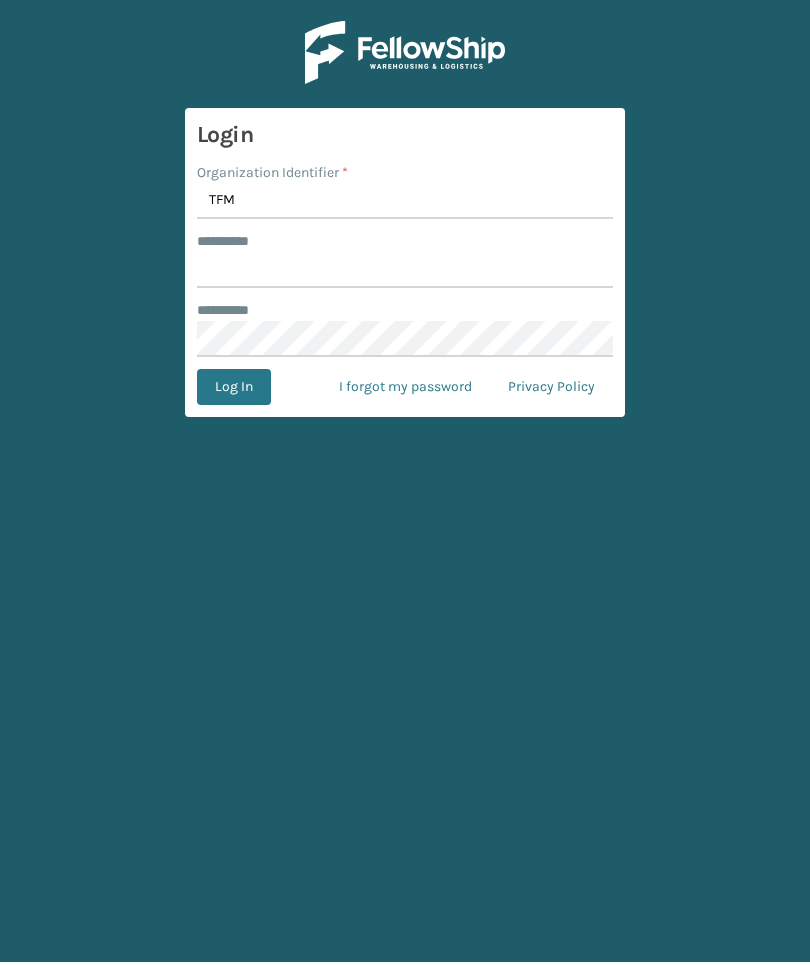 type on "TFM" 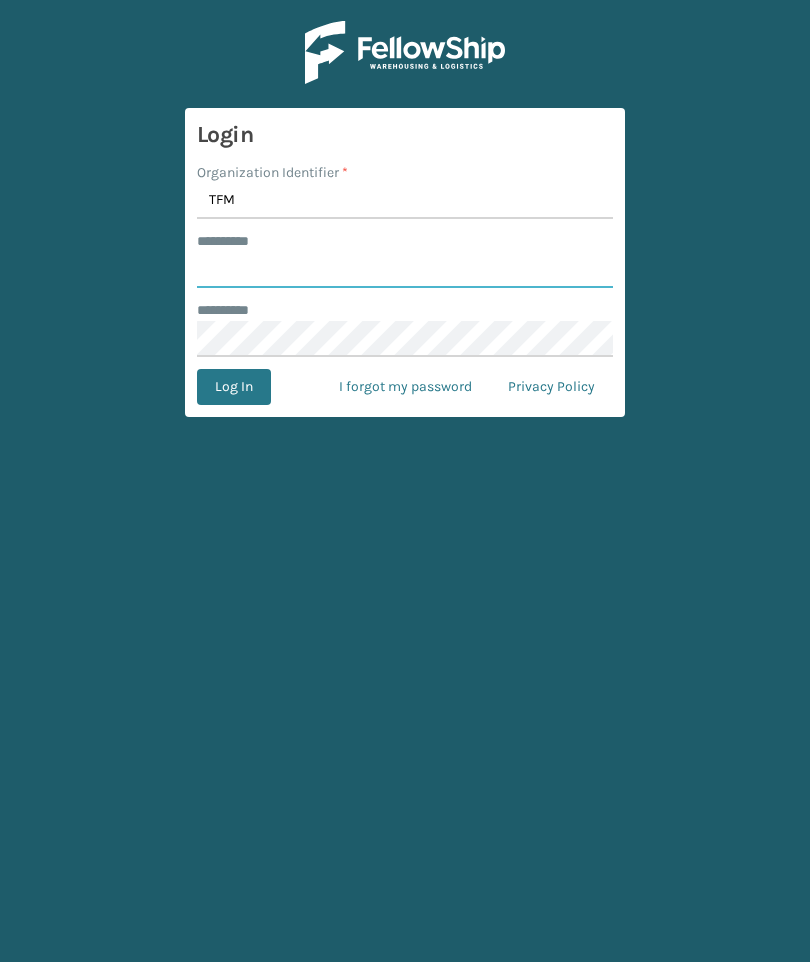 click on "********   *" at bounding box center [405, 273] 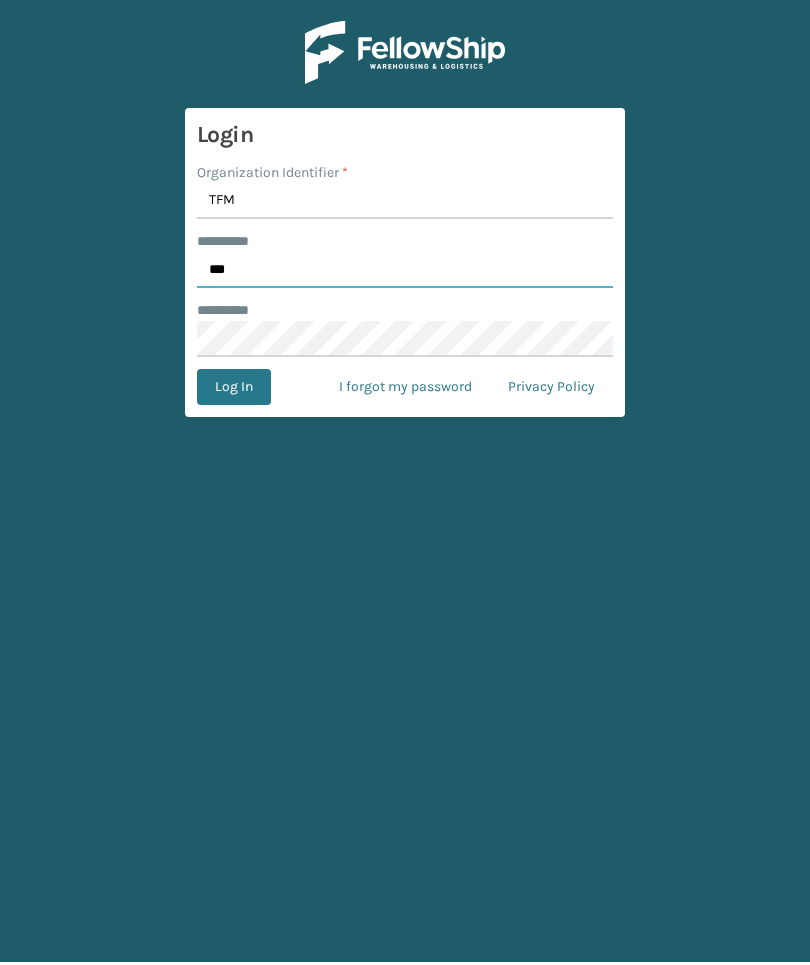 type on "***" 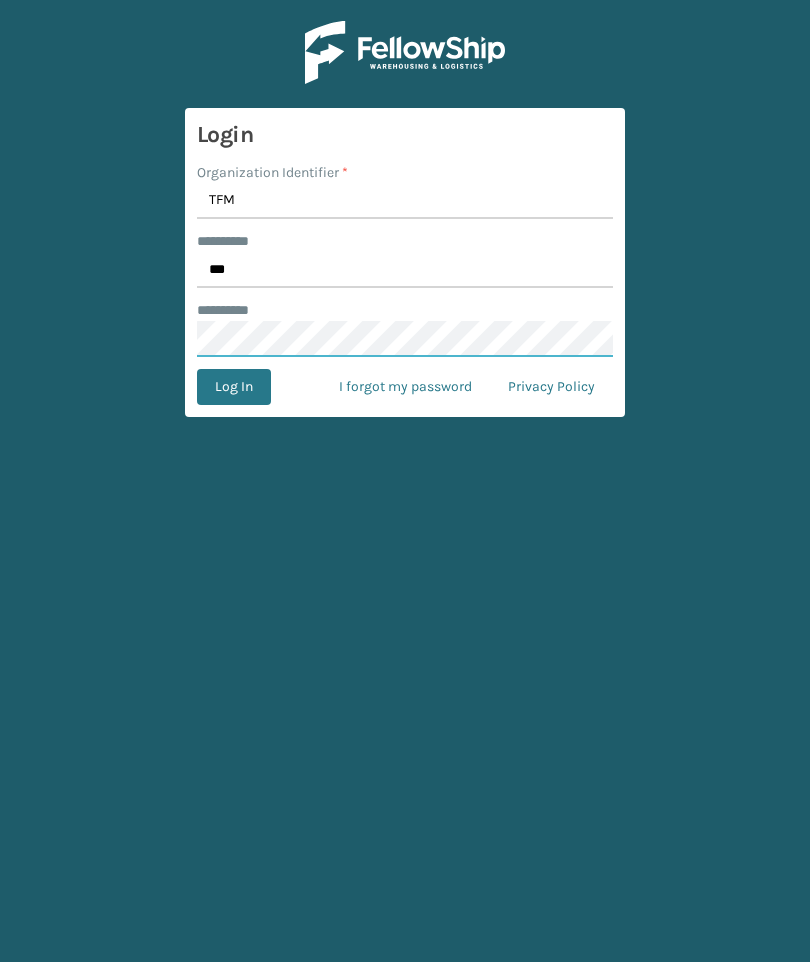click on "Log In" at bounding box center (234, 390) 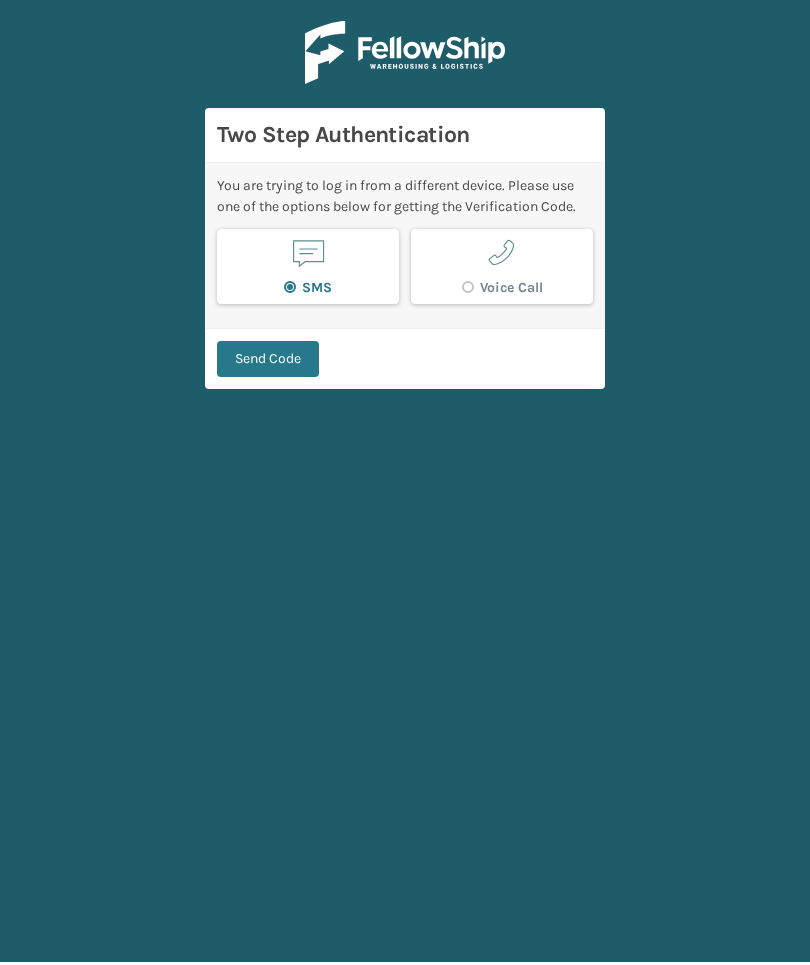 scroll, scrollTop: 3, scrollLeft: 0, axis: vertical 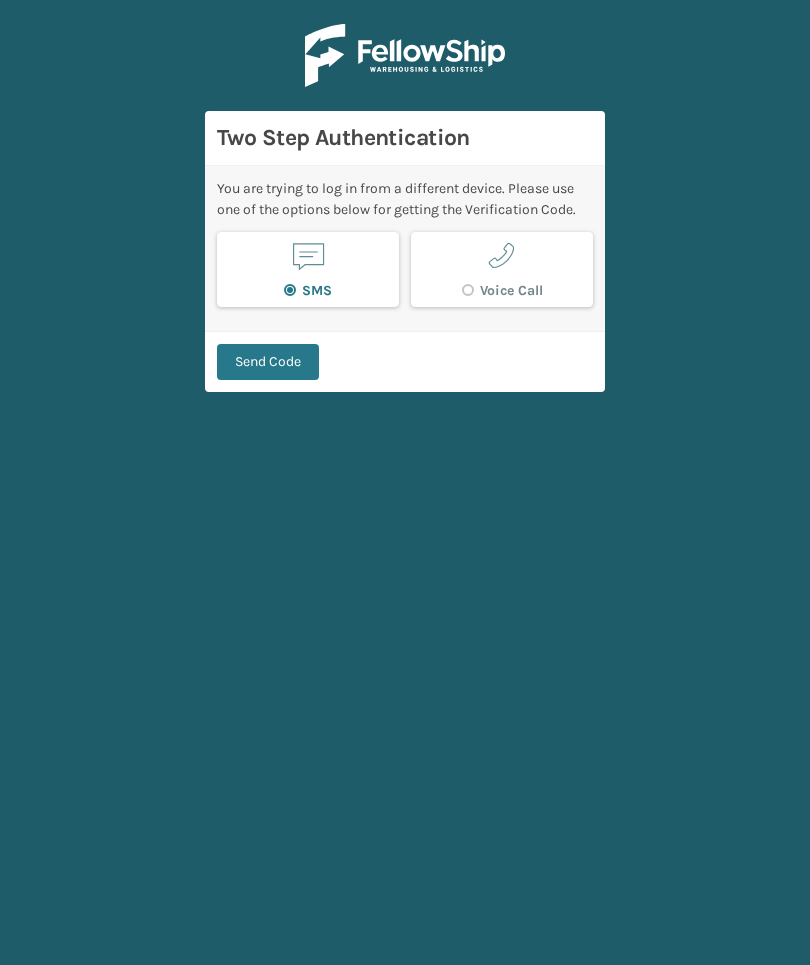 click on "Send Code" at bounding box center (268, 362) 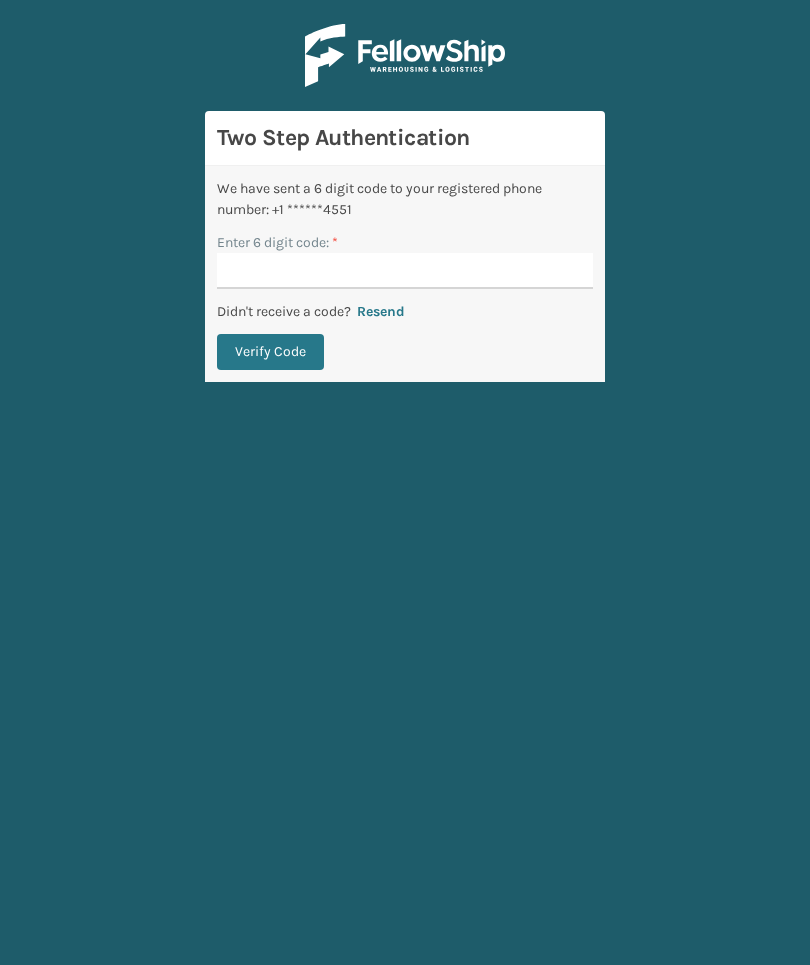 scroll, scrollTop: 75, scrollLeft: 0, axis: vertical 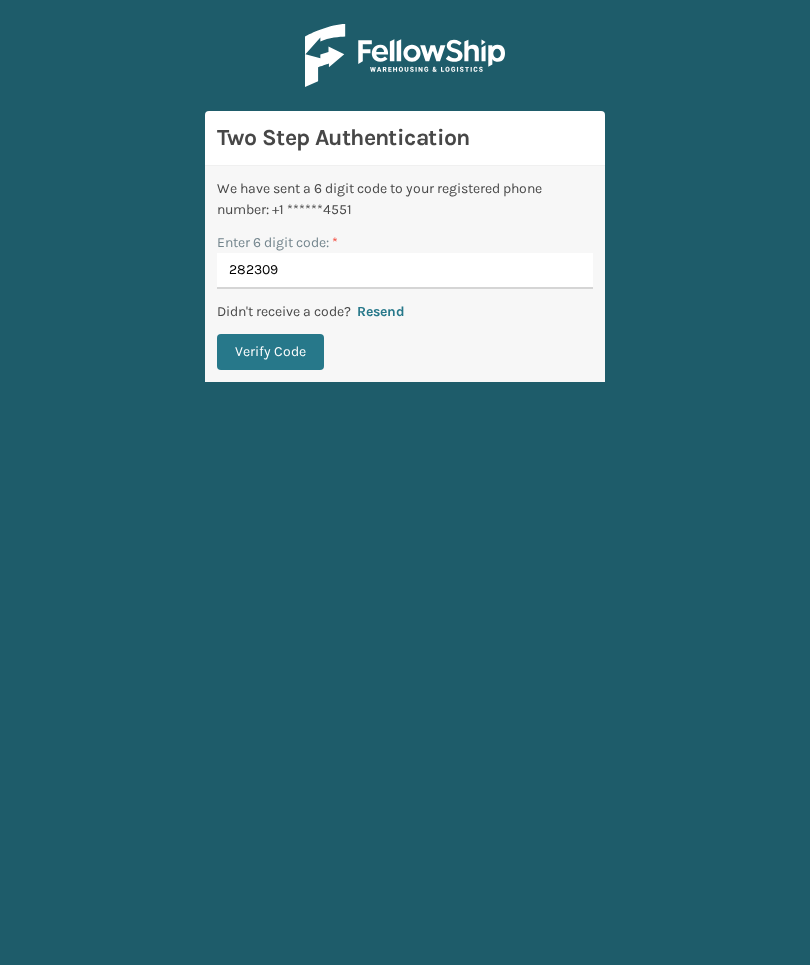 type on "282309" 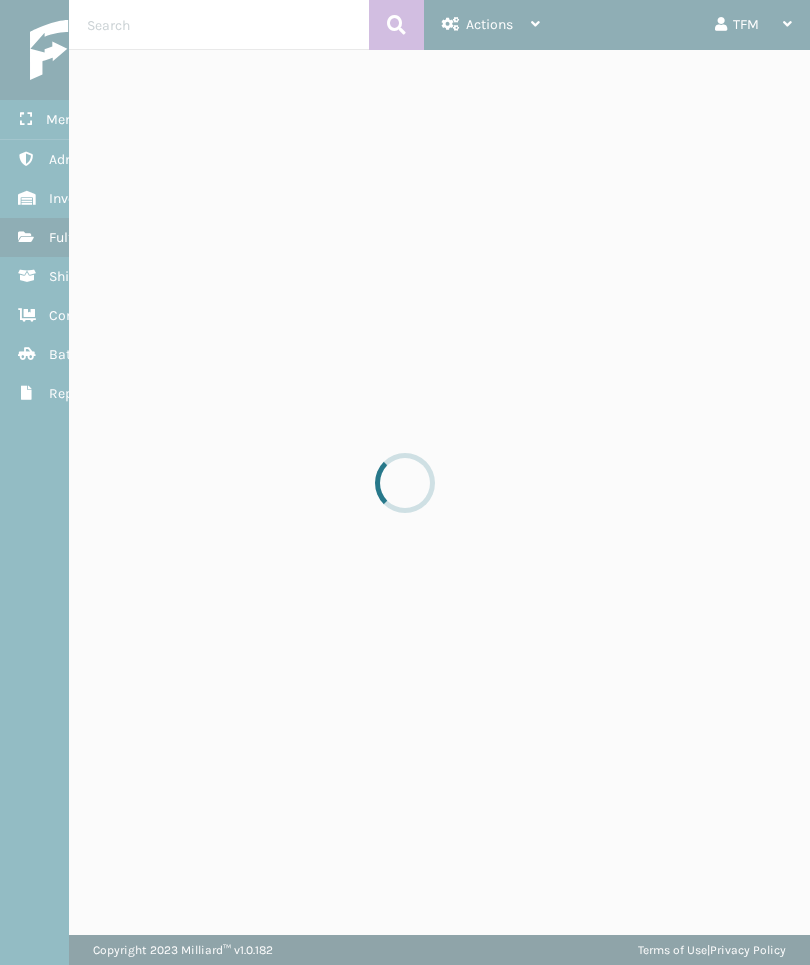 scroll, scrollTop: 0, scrollLeft: 0, axis: both 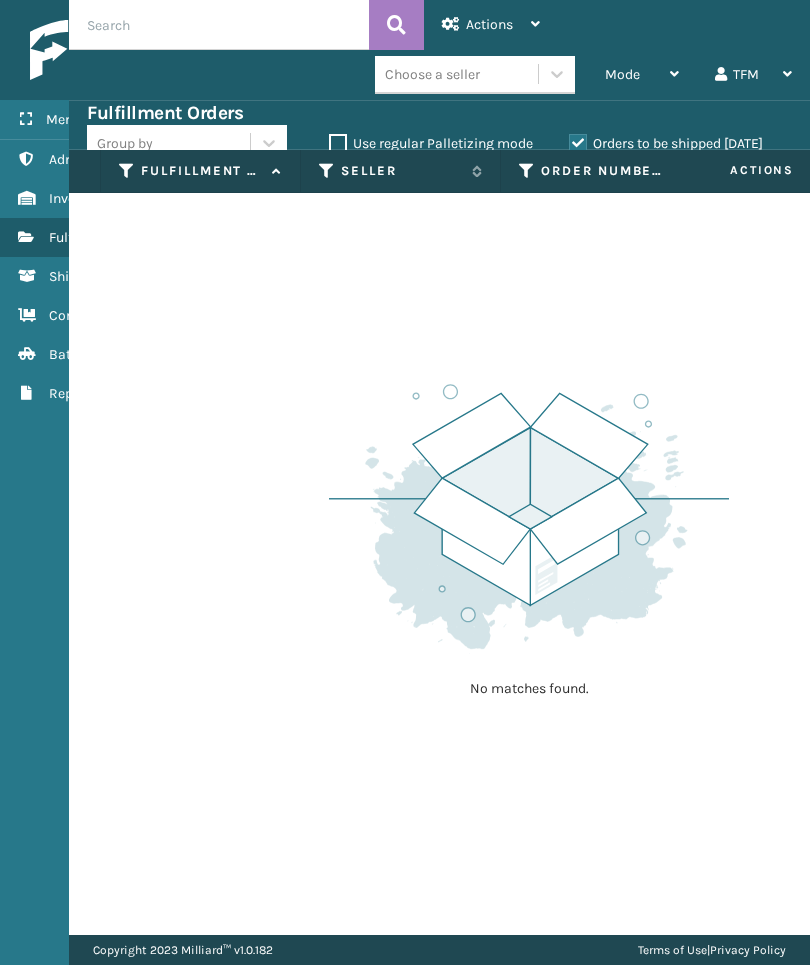 click on "Orders to be shipped [DATE]" at bounding box center (666, 143) 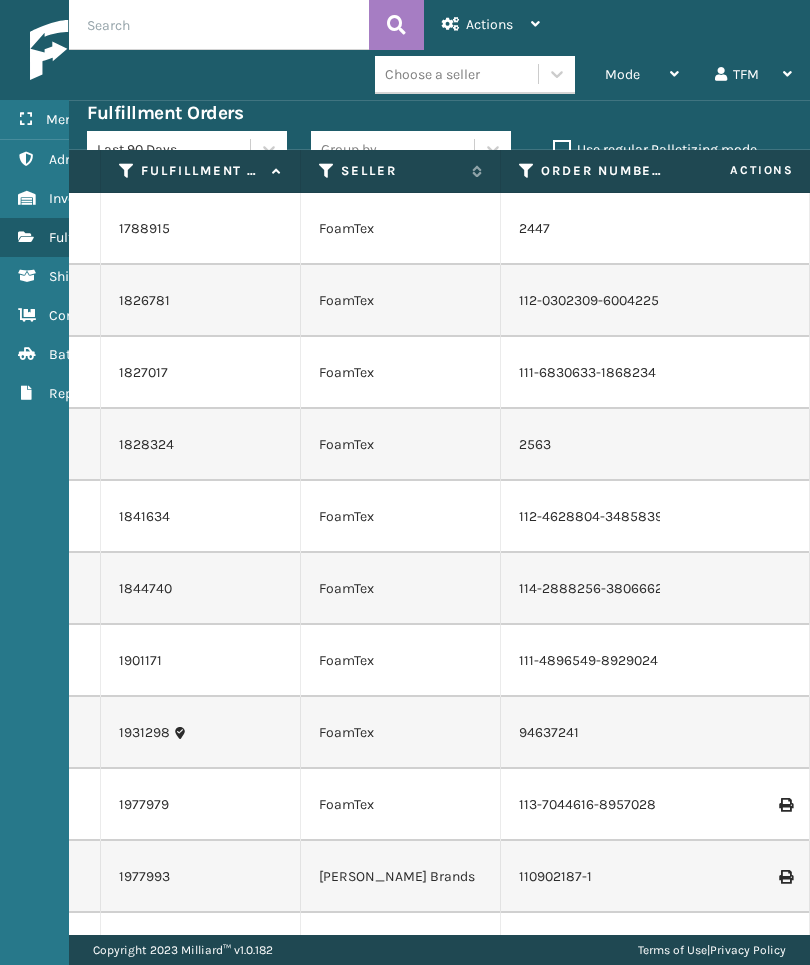 scroll, scrollTop: 0, scrollLeft: 85, axis: horizontal 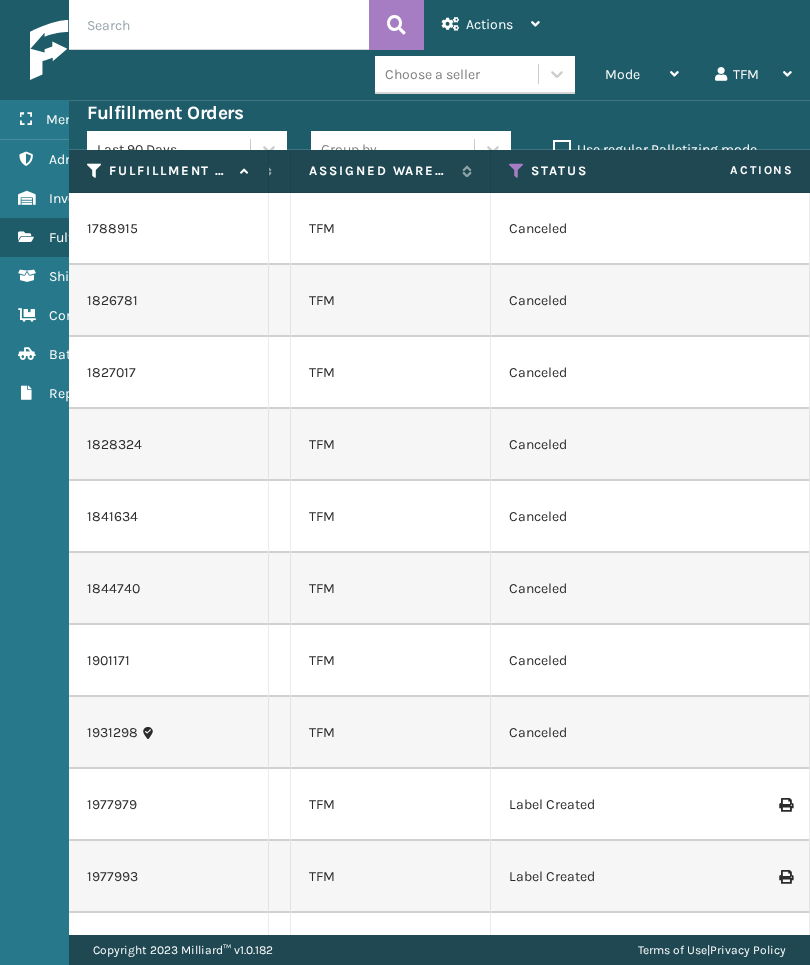 click at bounding box center (517, 171) 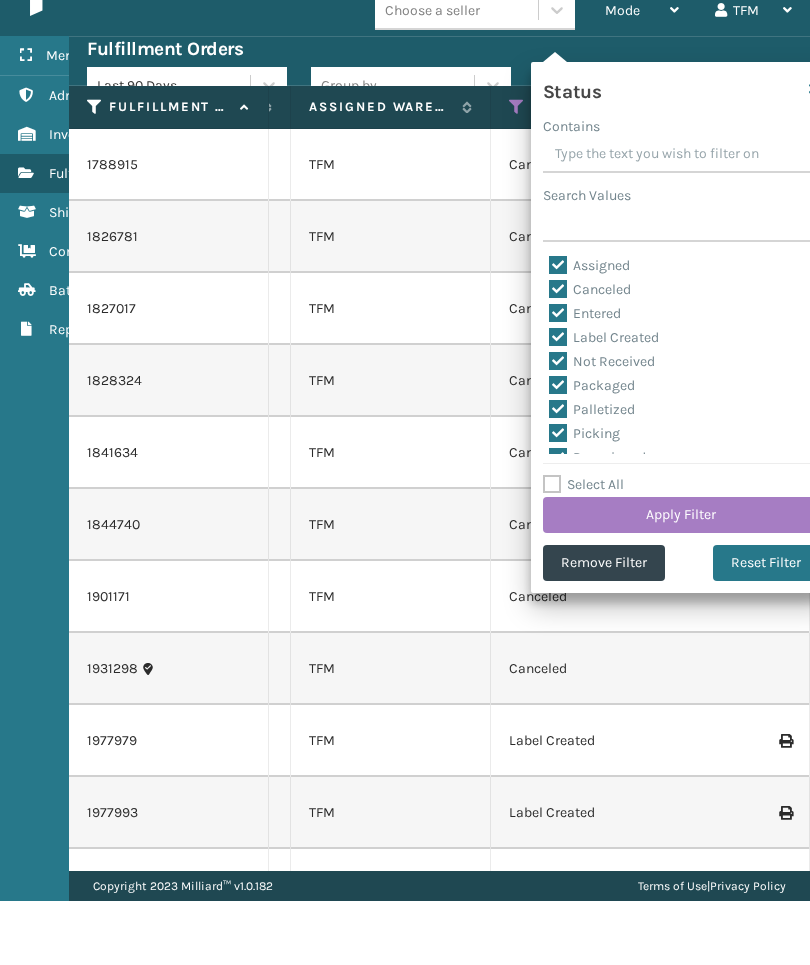 click on "Select All" at bounding box center [583, 548] 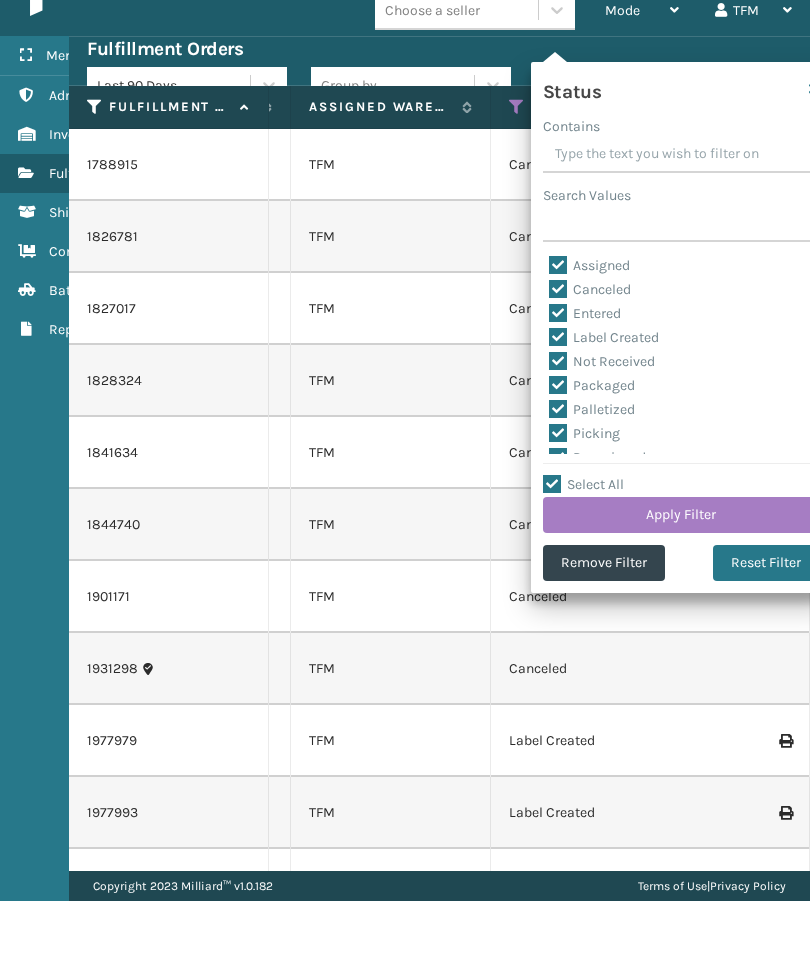 checkbox on "true" 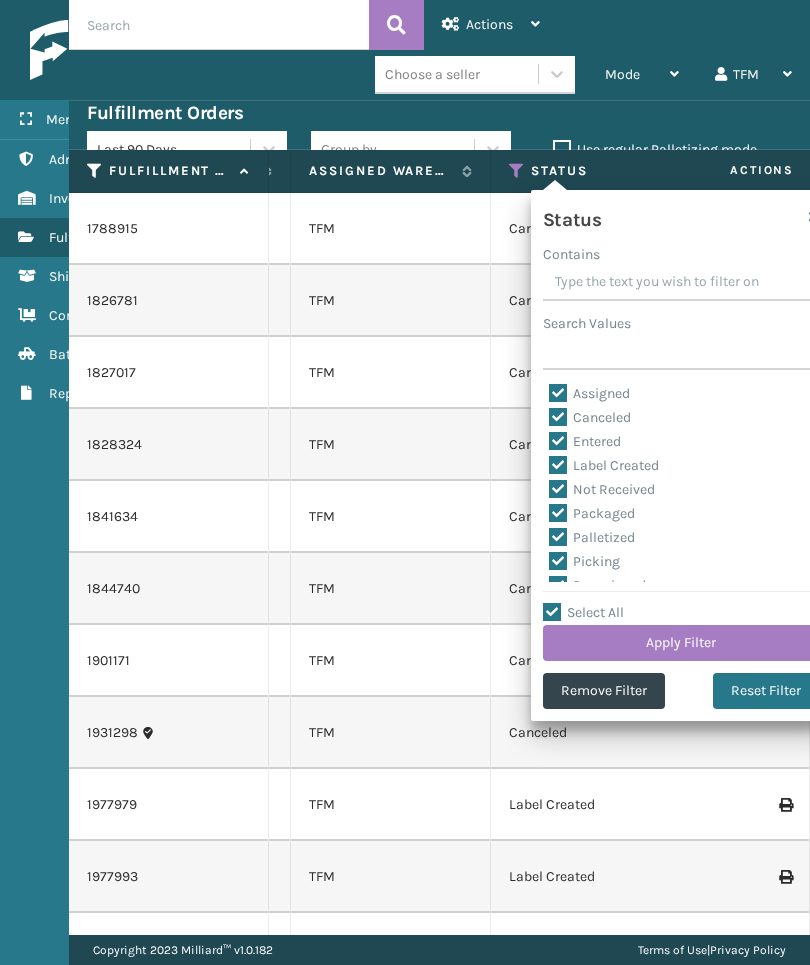 click on "Select All" at bounding box center (583, 612) 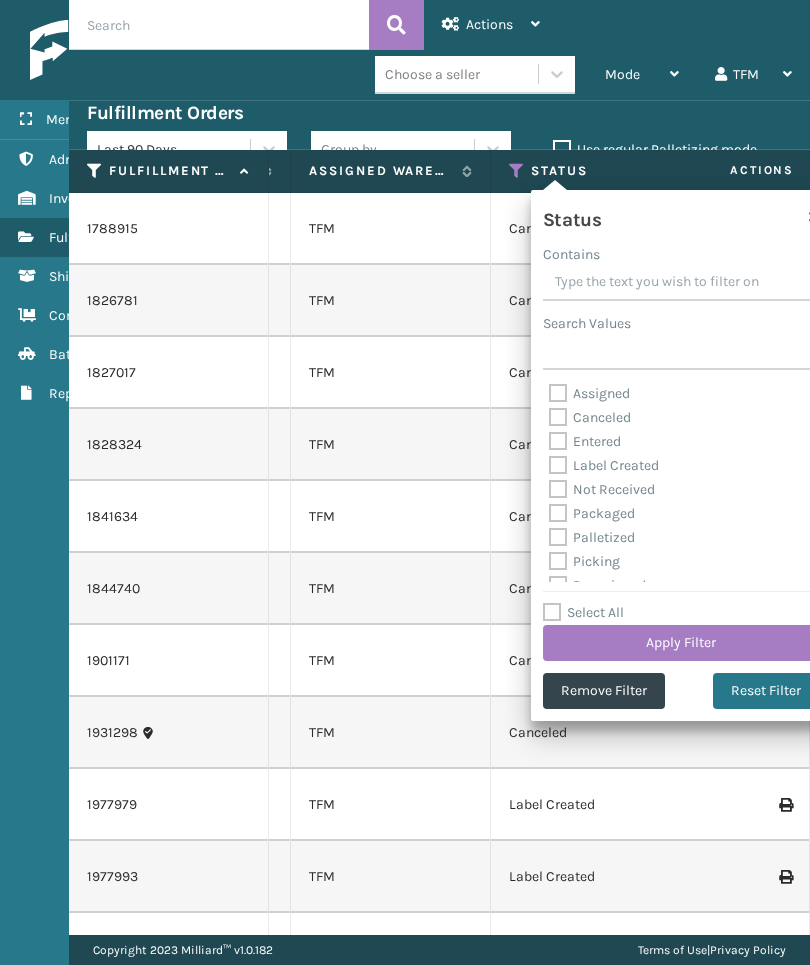 checkbox on "false" 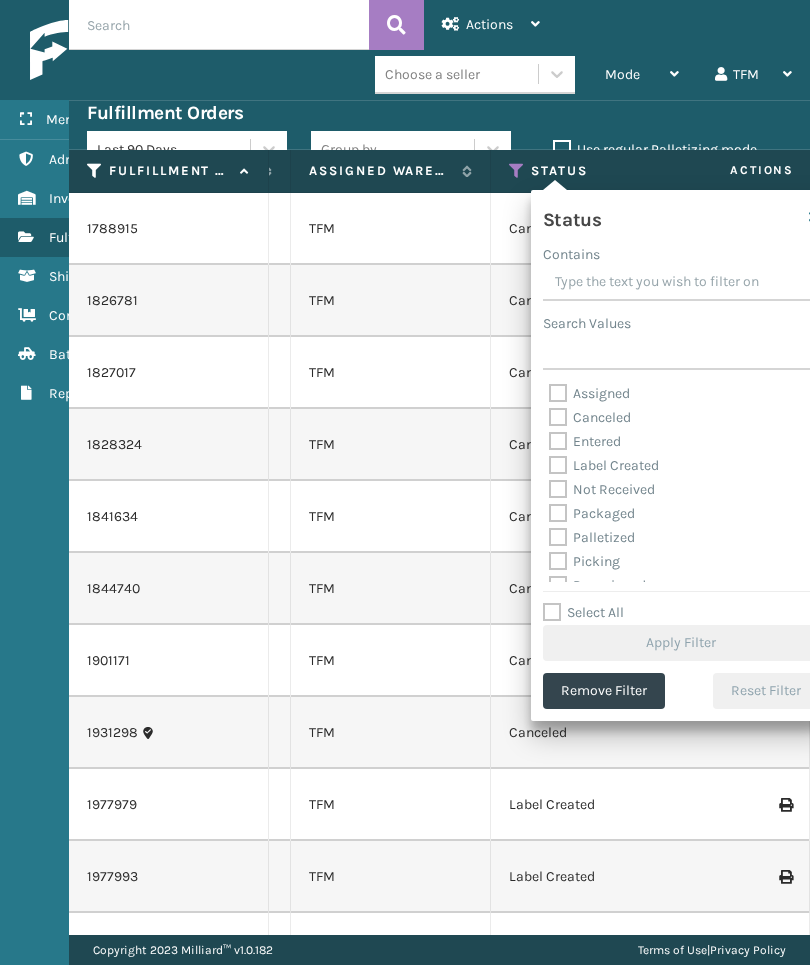 click on "Assigned" at bounding box center [589, 393] 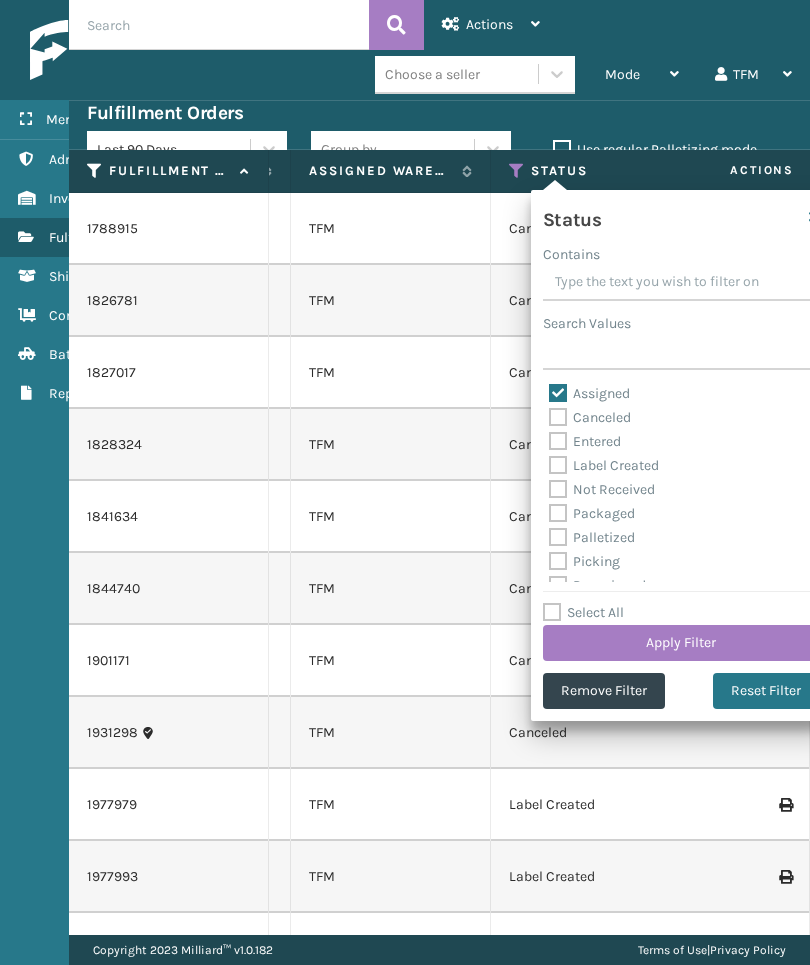 click on "Apply Filter" at bounding box center (681, 643) 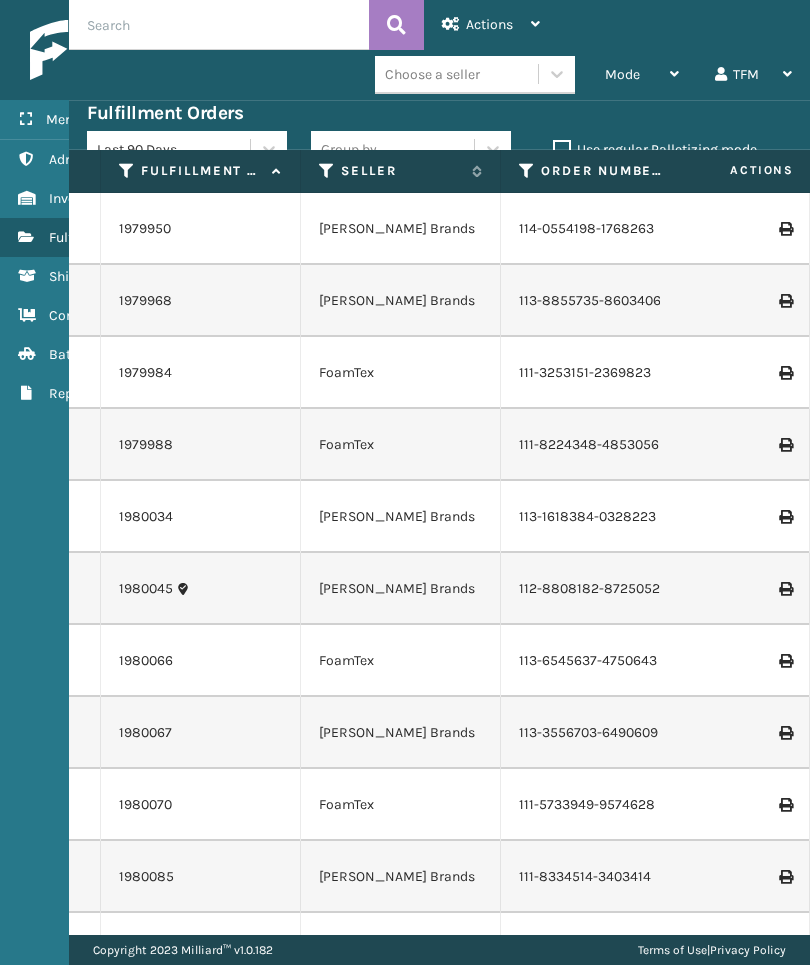 scroll, scrollTop: -16, scrollLeft: 132, axis: both 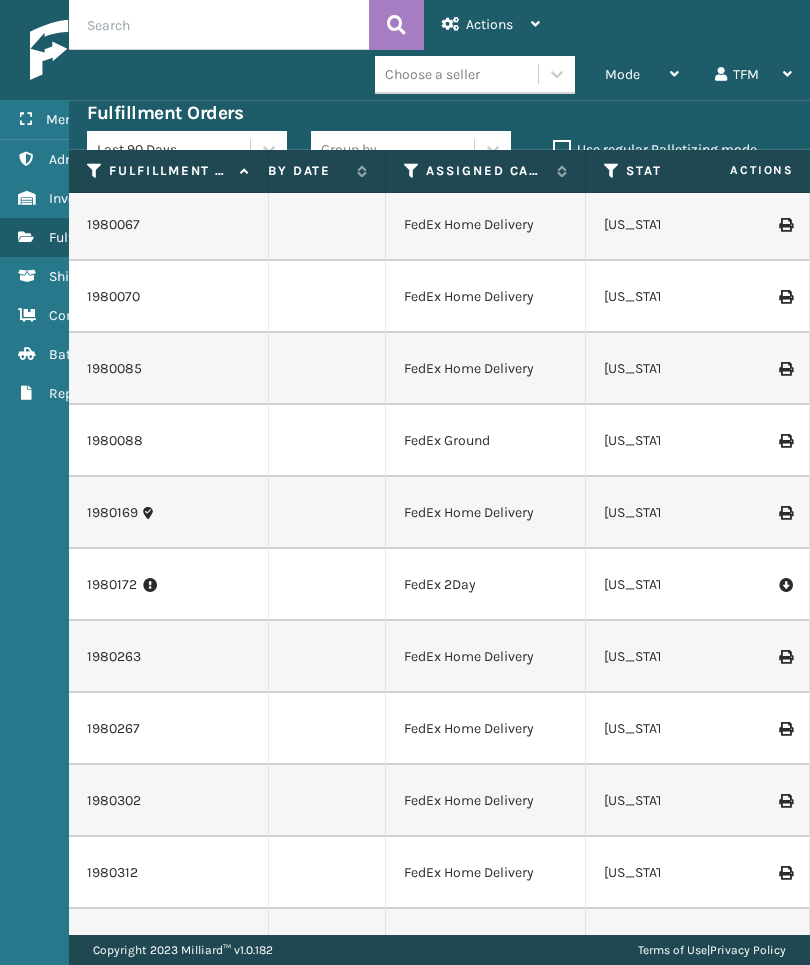 click on "Inventory" at bounding box center (124, 198) 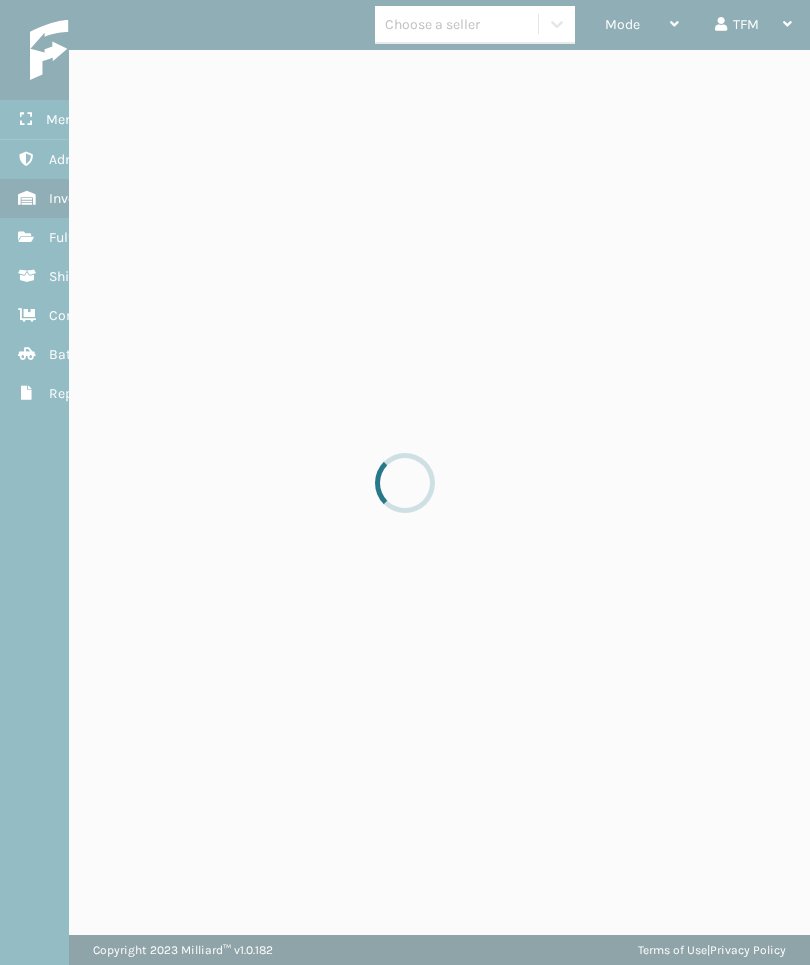 click at bounding box center (405, 482) 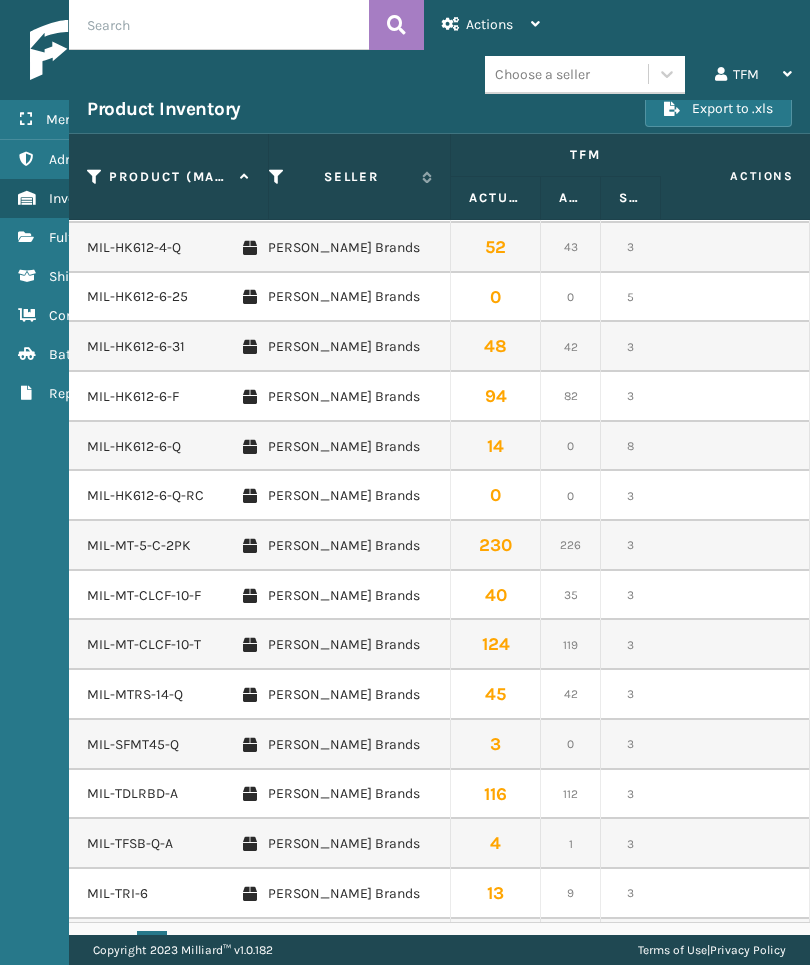 click at bounding box center (735, 795) 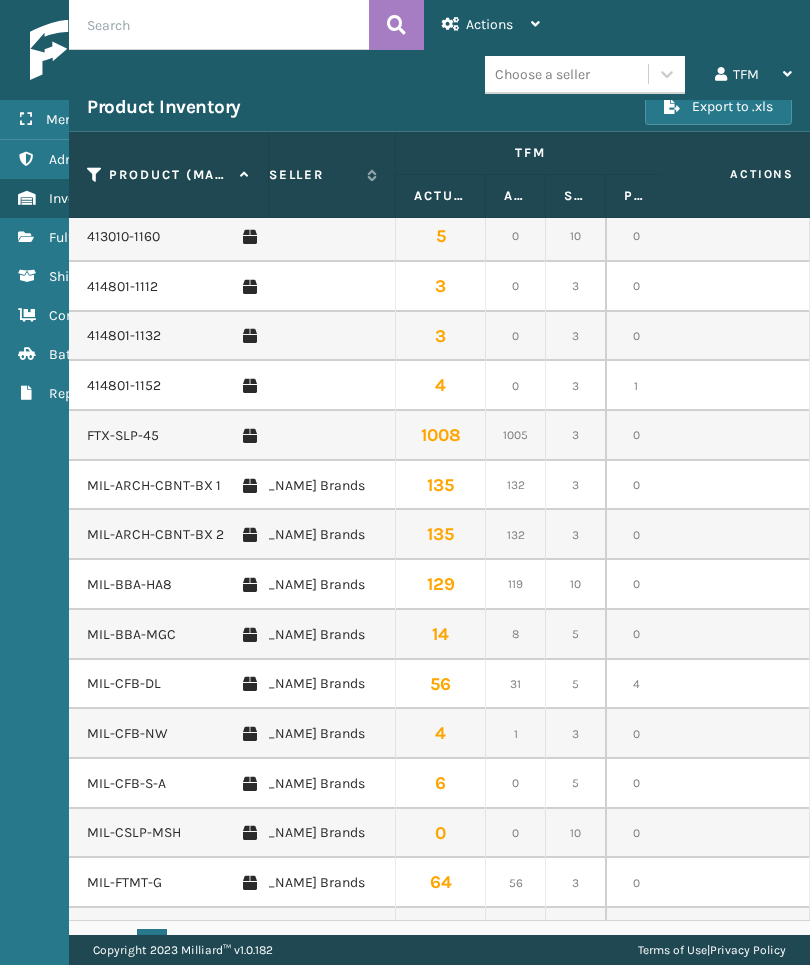 click on "Fulfillment Orders" at bounding box center (124, 237) 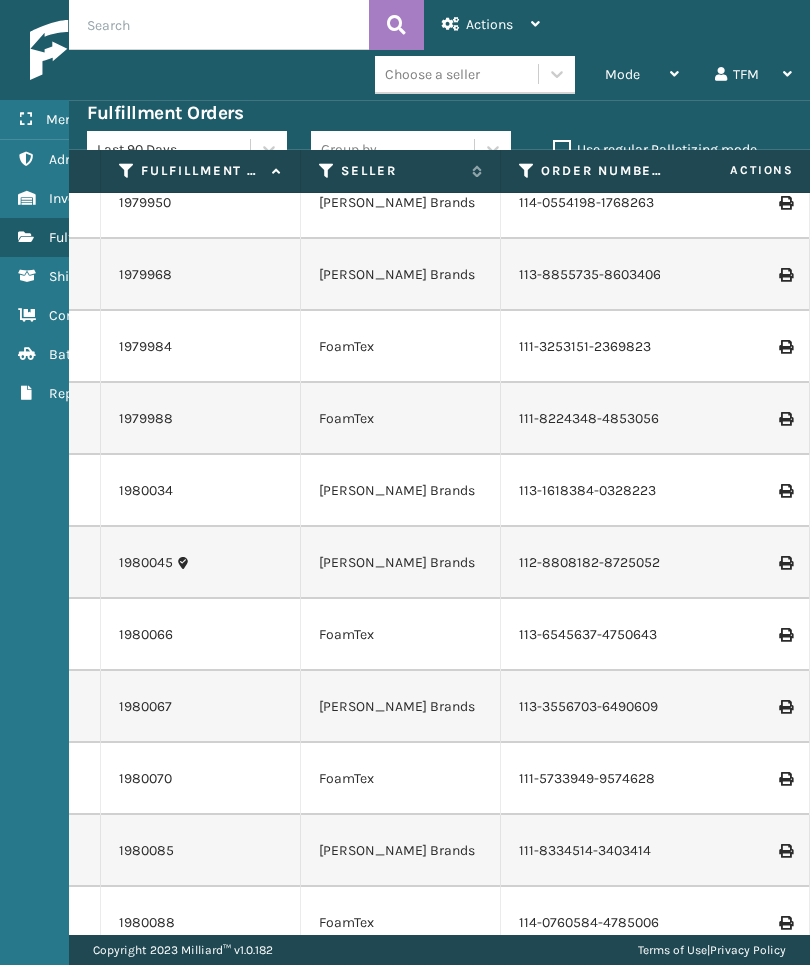 click at bounding box center [327, 171] 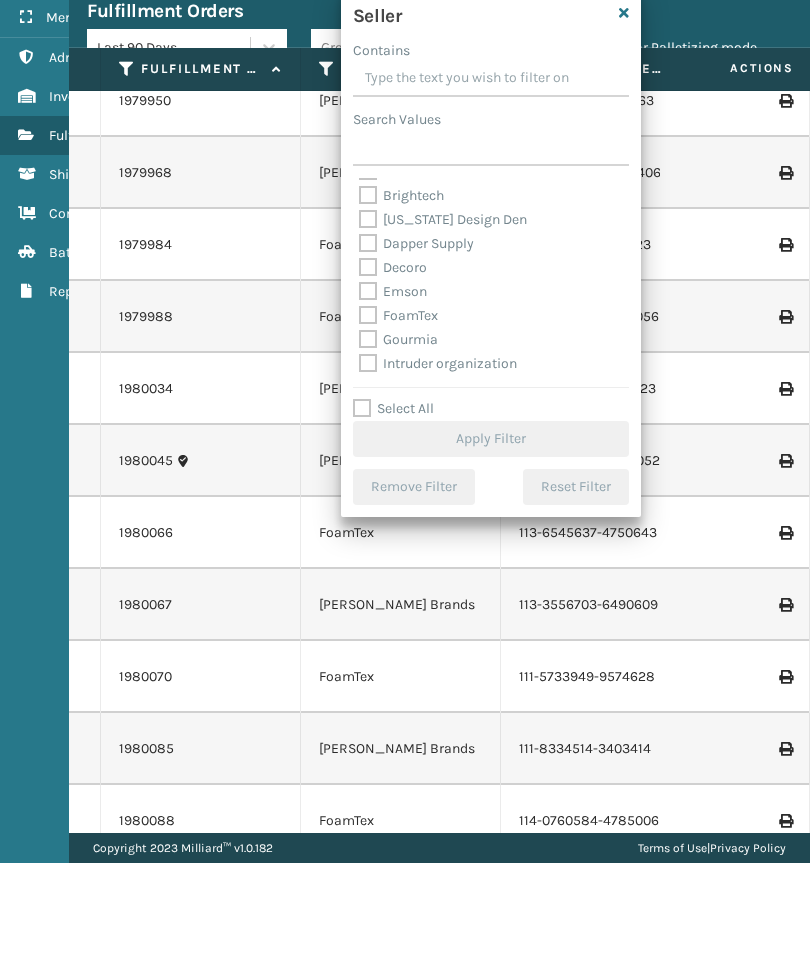 click on "FoamTex" at bounding box center (398, 417) 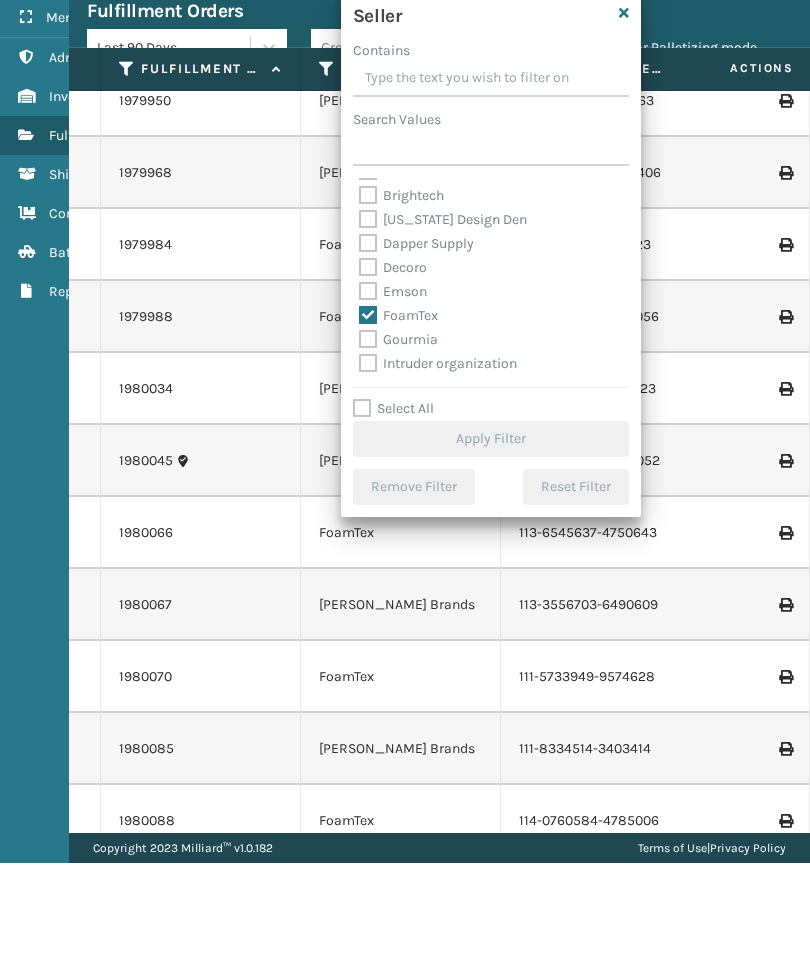 checkbox on "true" 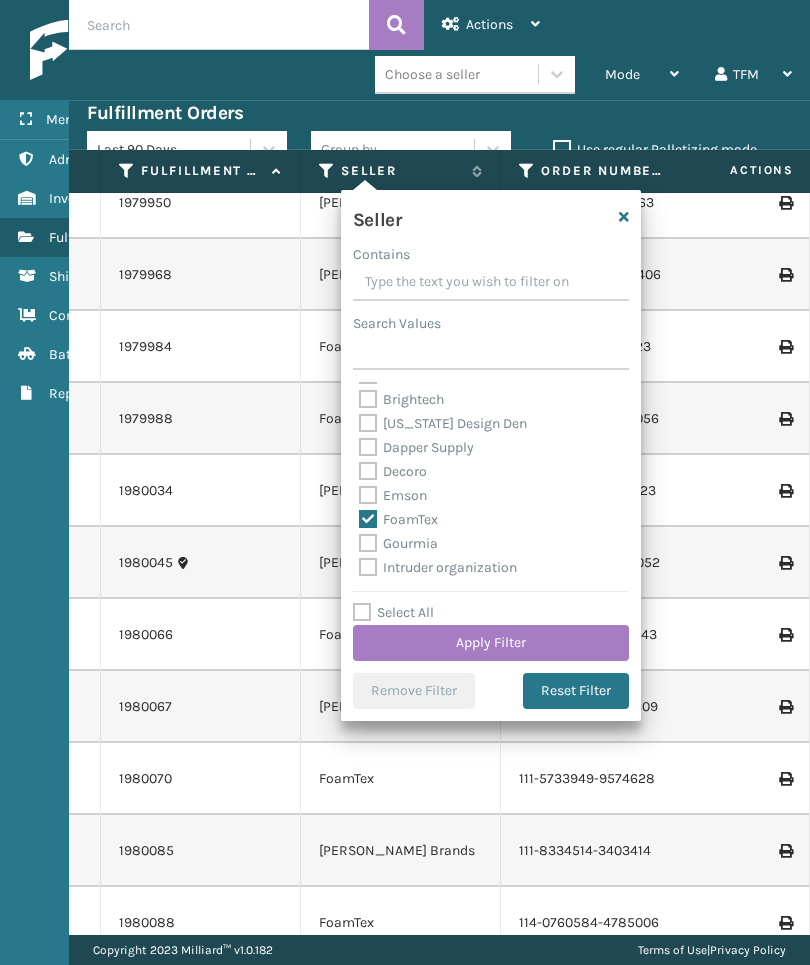 click on "Apply Filter" at bounding box center (491, 643) 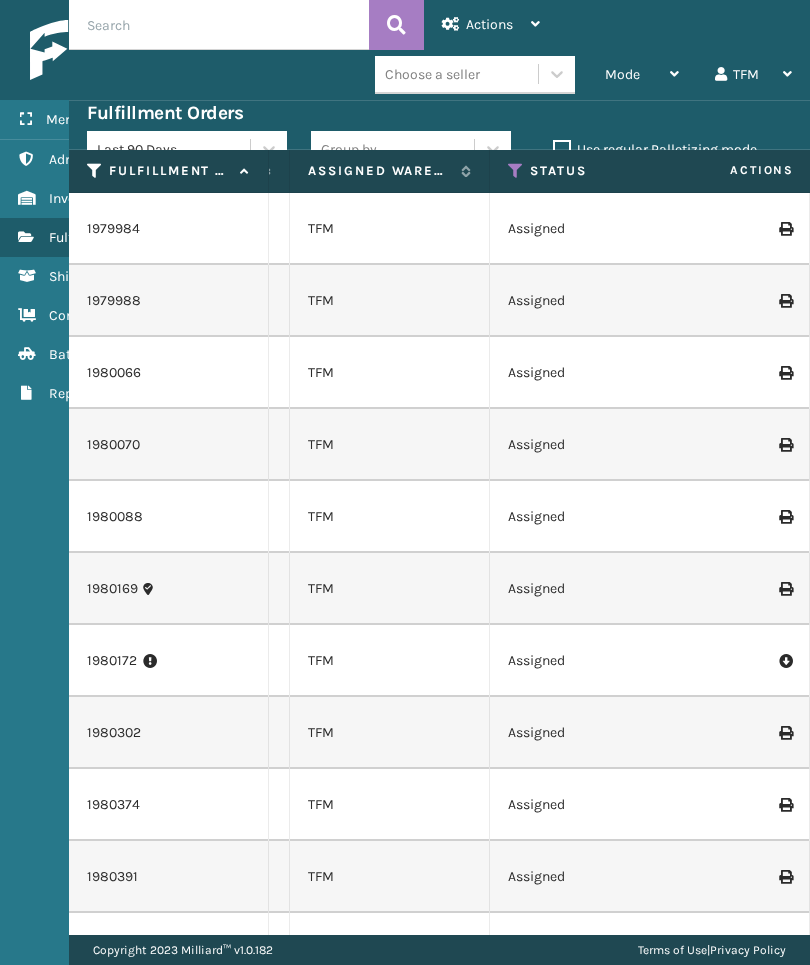click at bounding box center (516, 171) 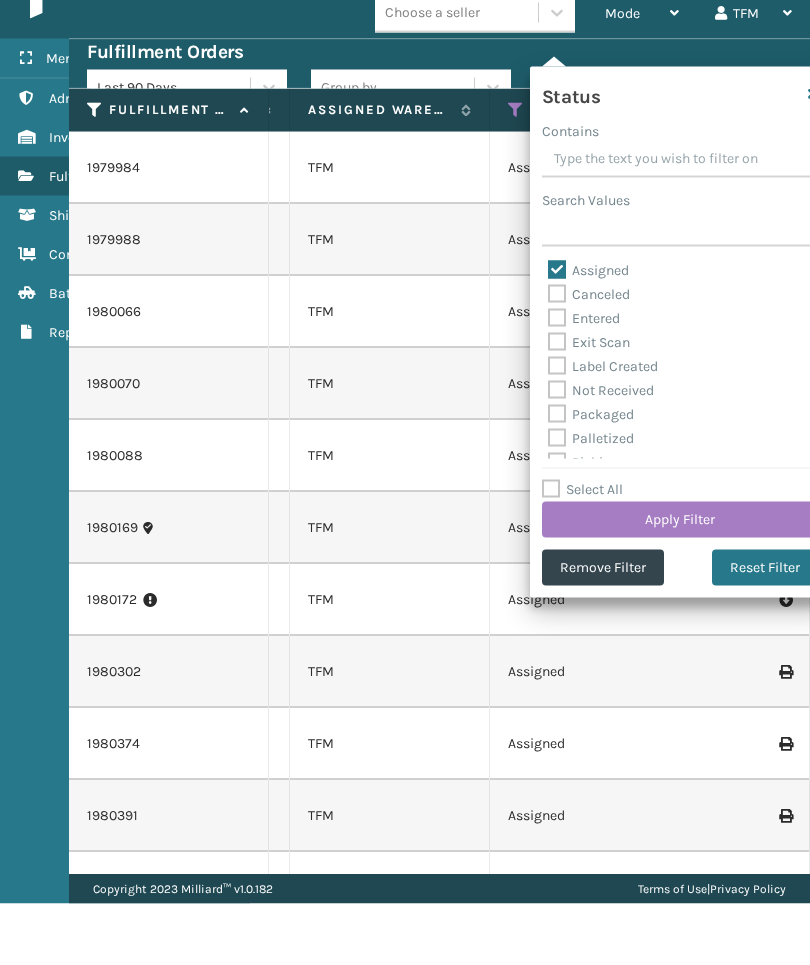 click on "Apply Filter" at bounding box center (680, 581) 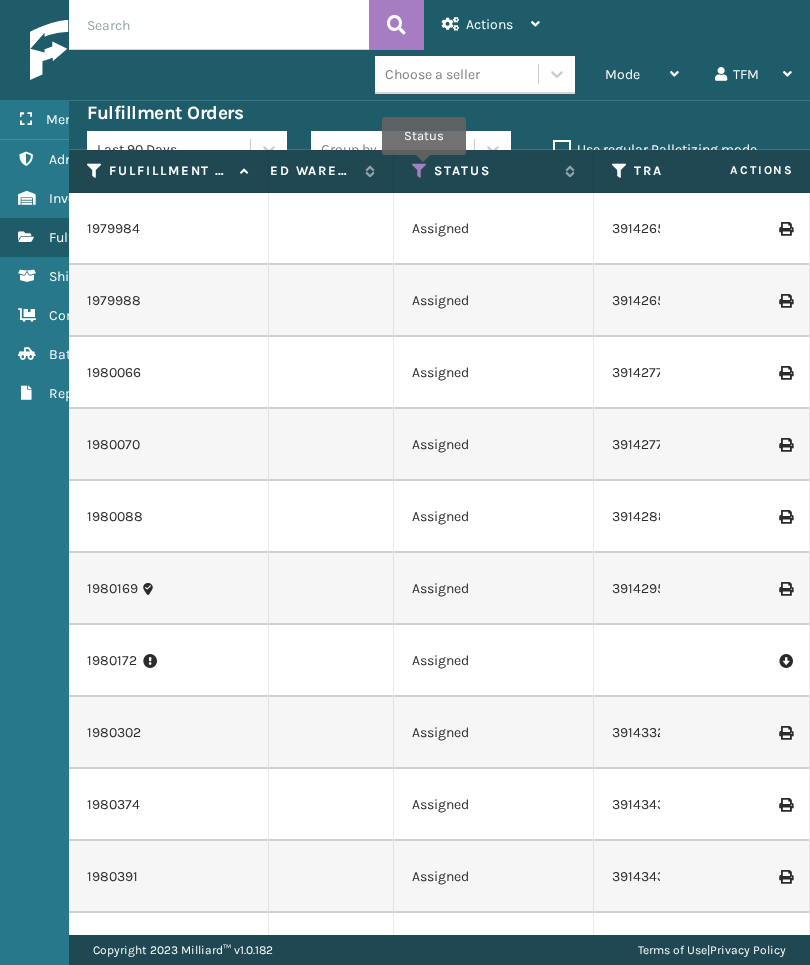 click at bounding box center (420, 171) 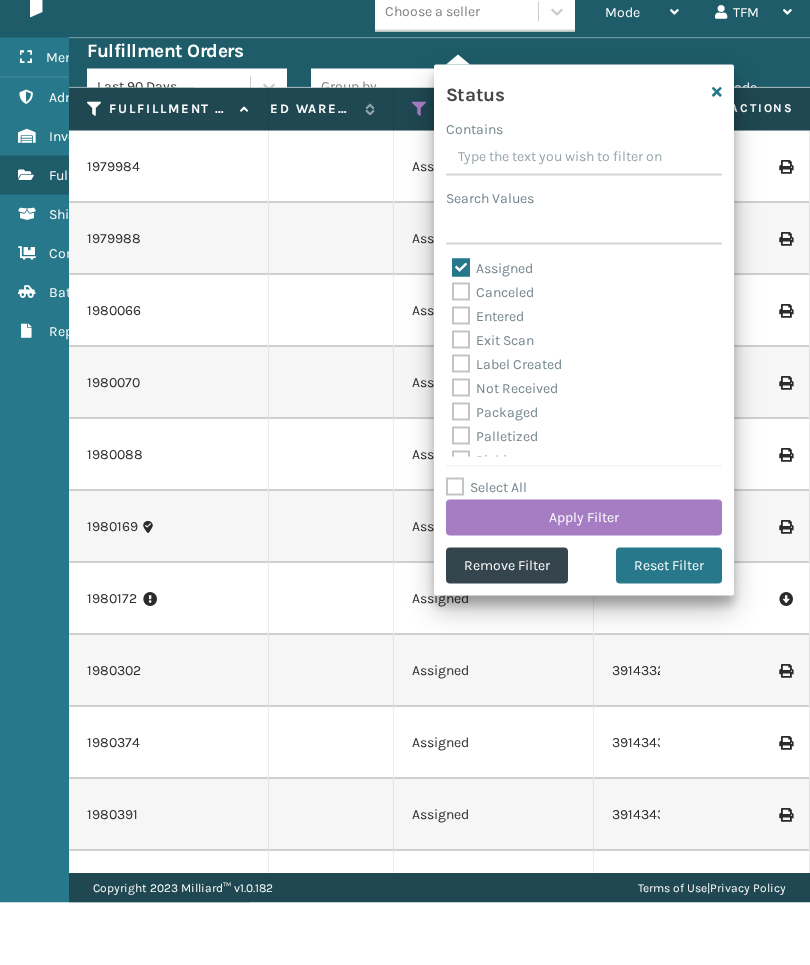 click on "Select All" at bounding box center [486, 549] 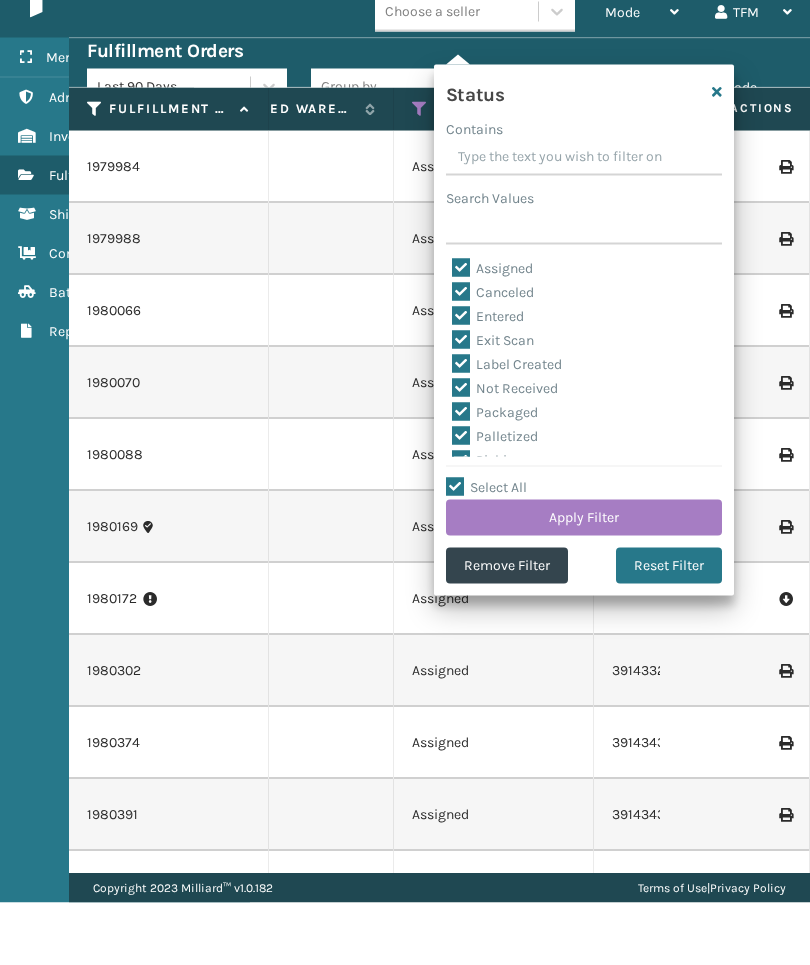checkbox on "true" 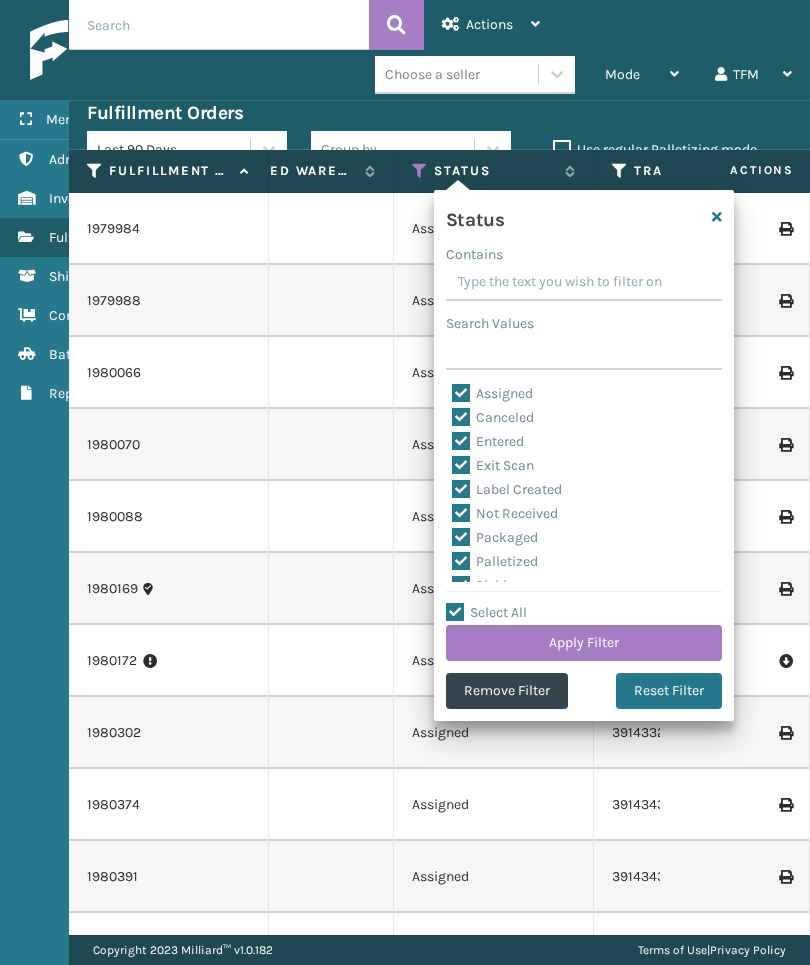 click on "Select All" at bounding box center [486, 612] 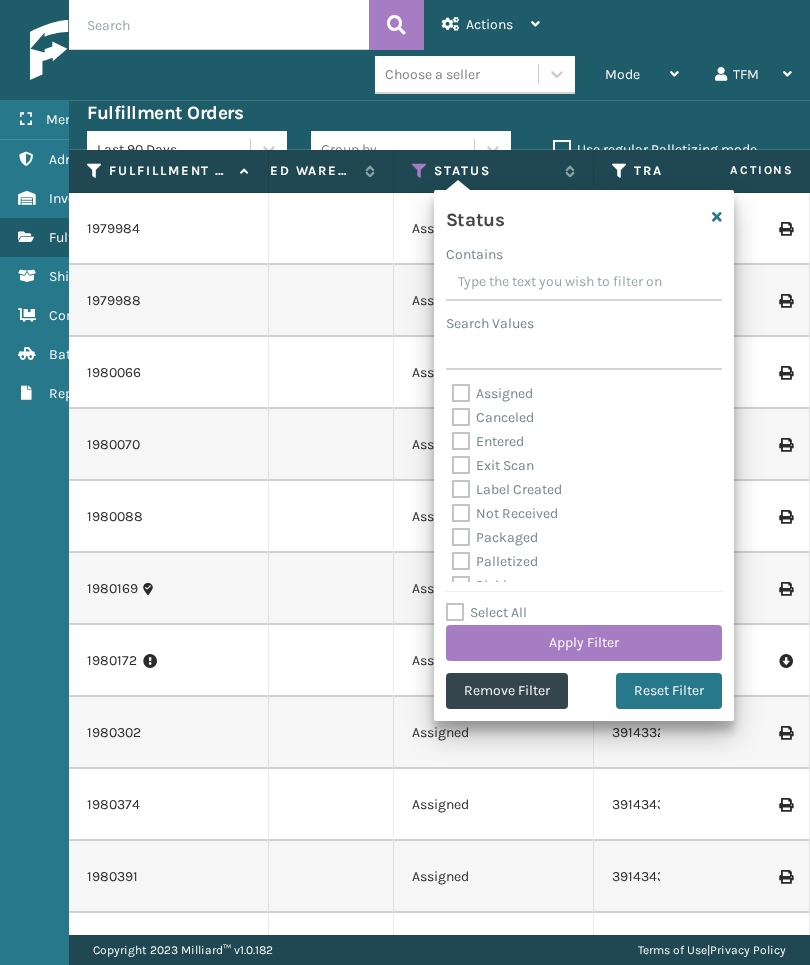 checkbox on "false" 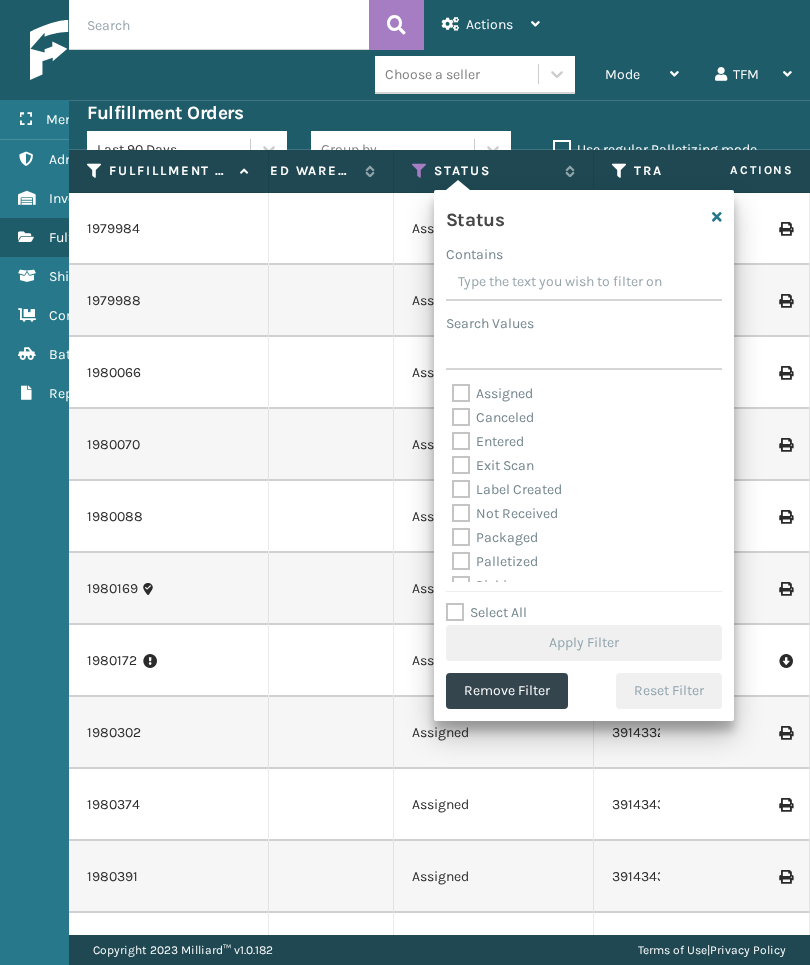click on "Exit Scan" at bounding box center [493, 465] 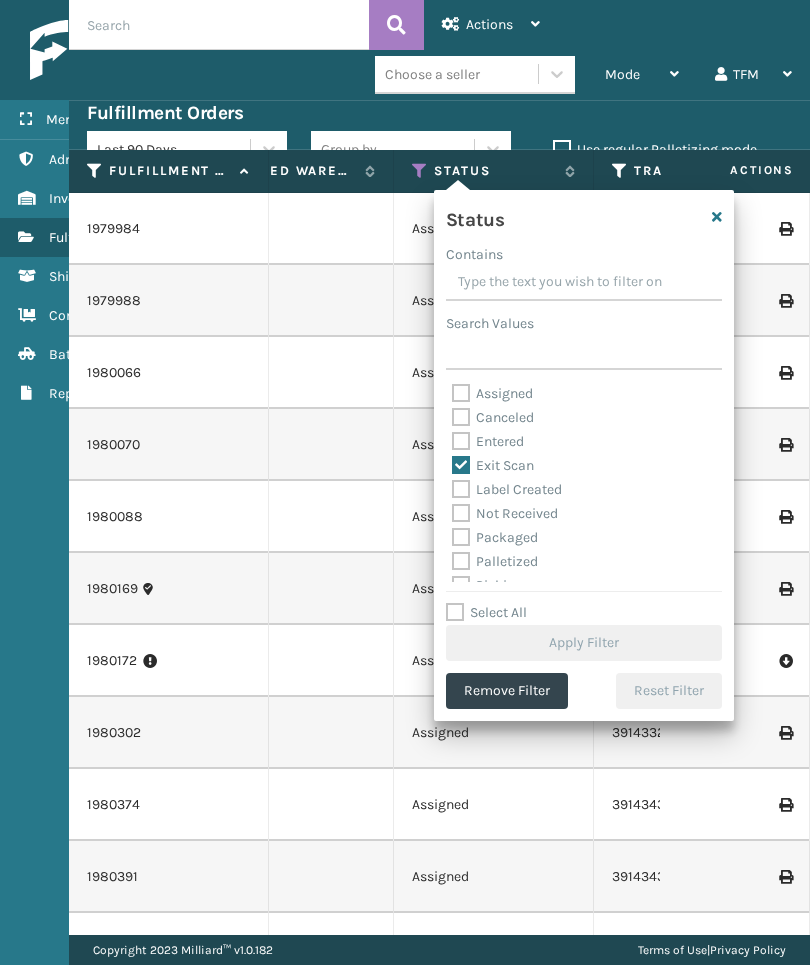 checkbox on "true" 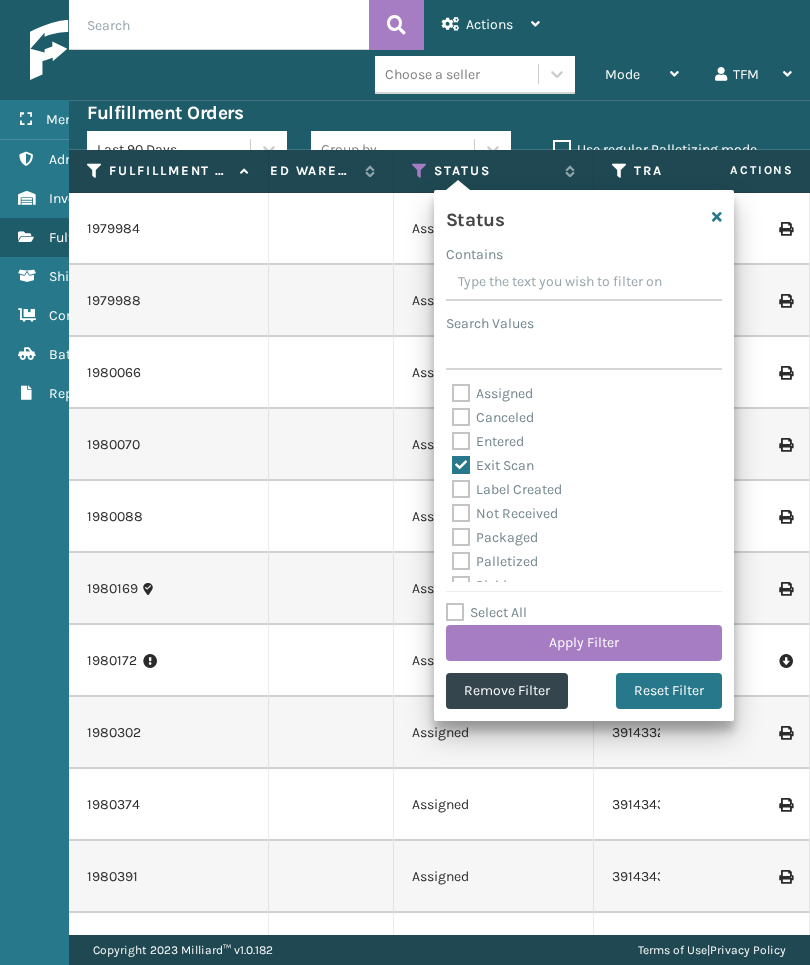 click on "Apply Filter" at bounding box center (584, 643) 